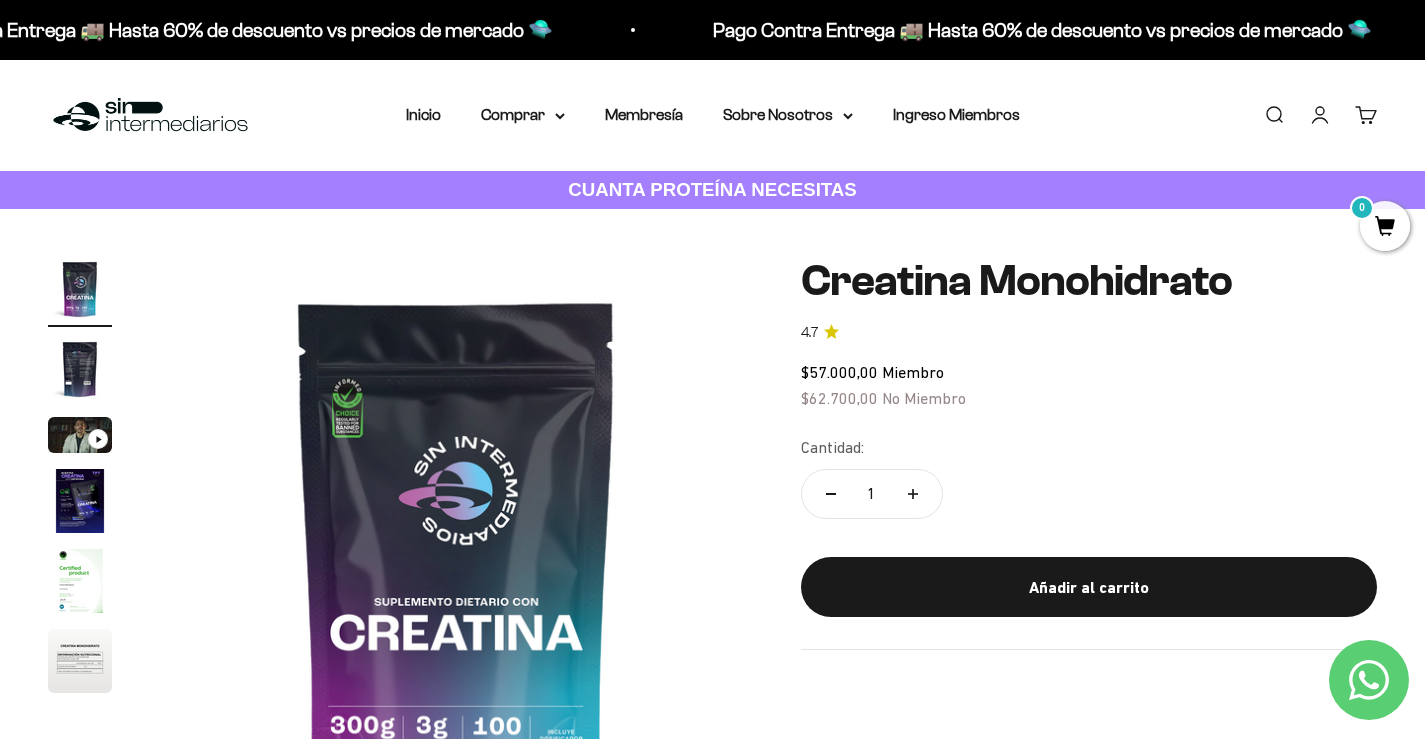 scroll, scrollTop: 133, scrollLeft: 0, axis: vertical 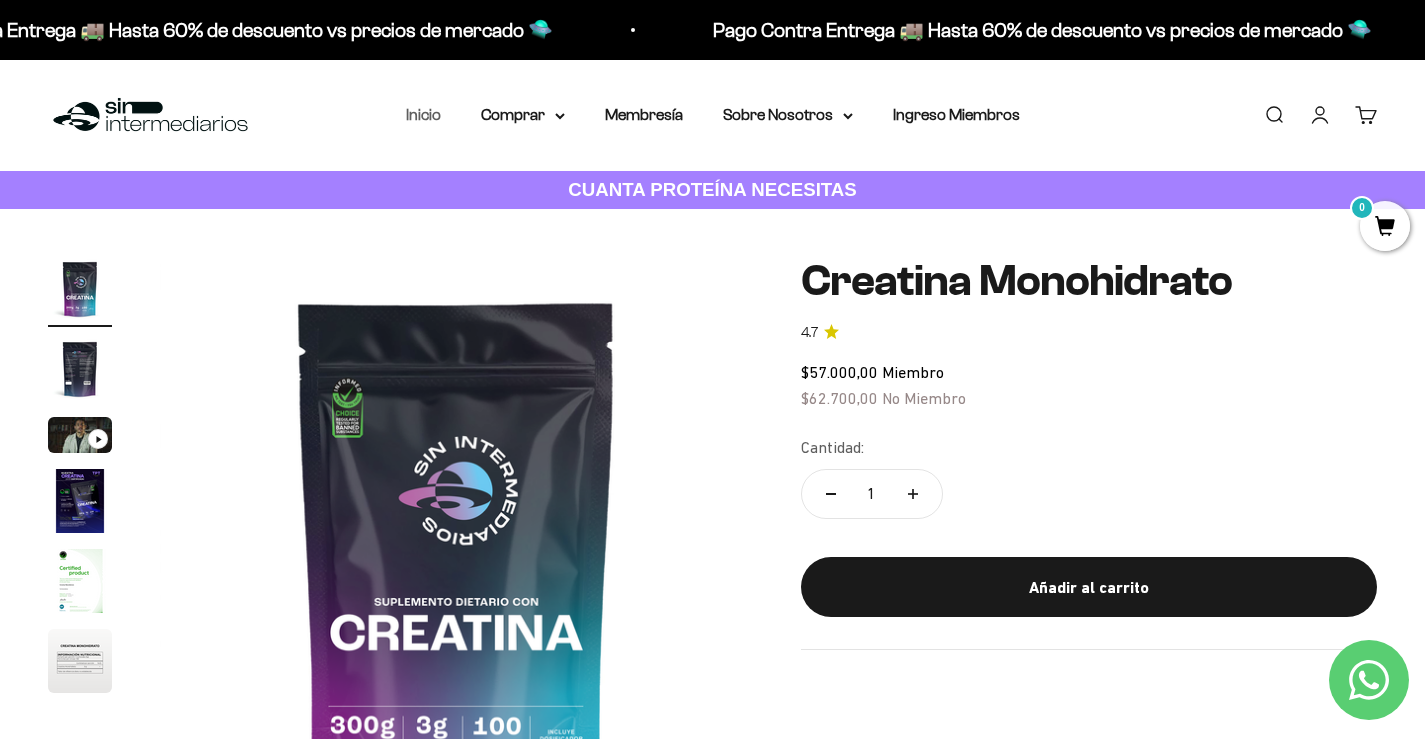 click on "Inicio" at bounding box center (423, 114) 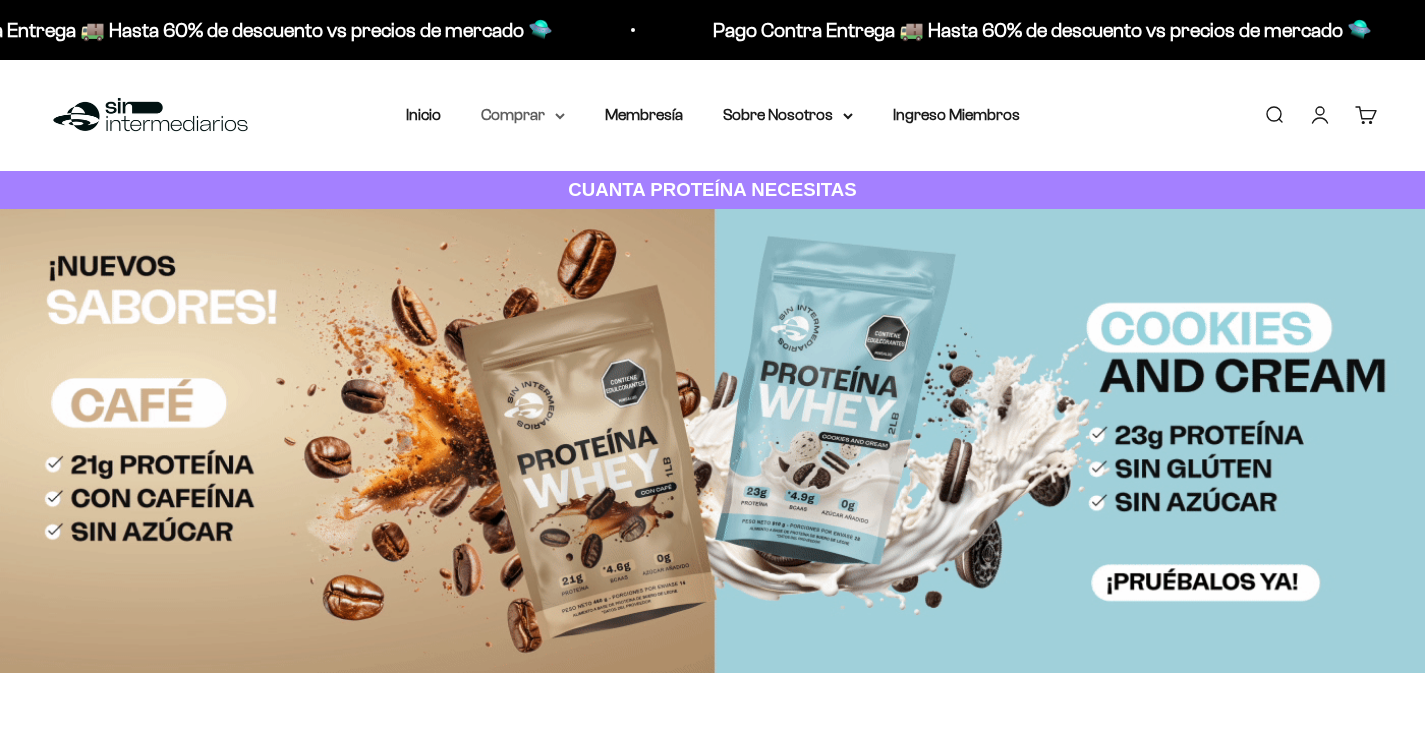 click on "Comprar" at bounding box center [523, 115] 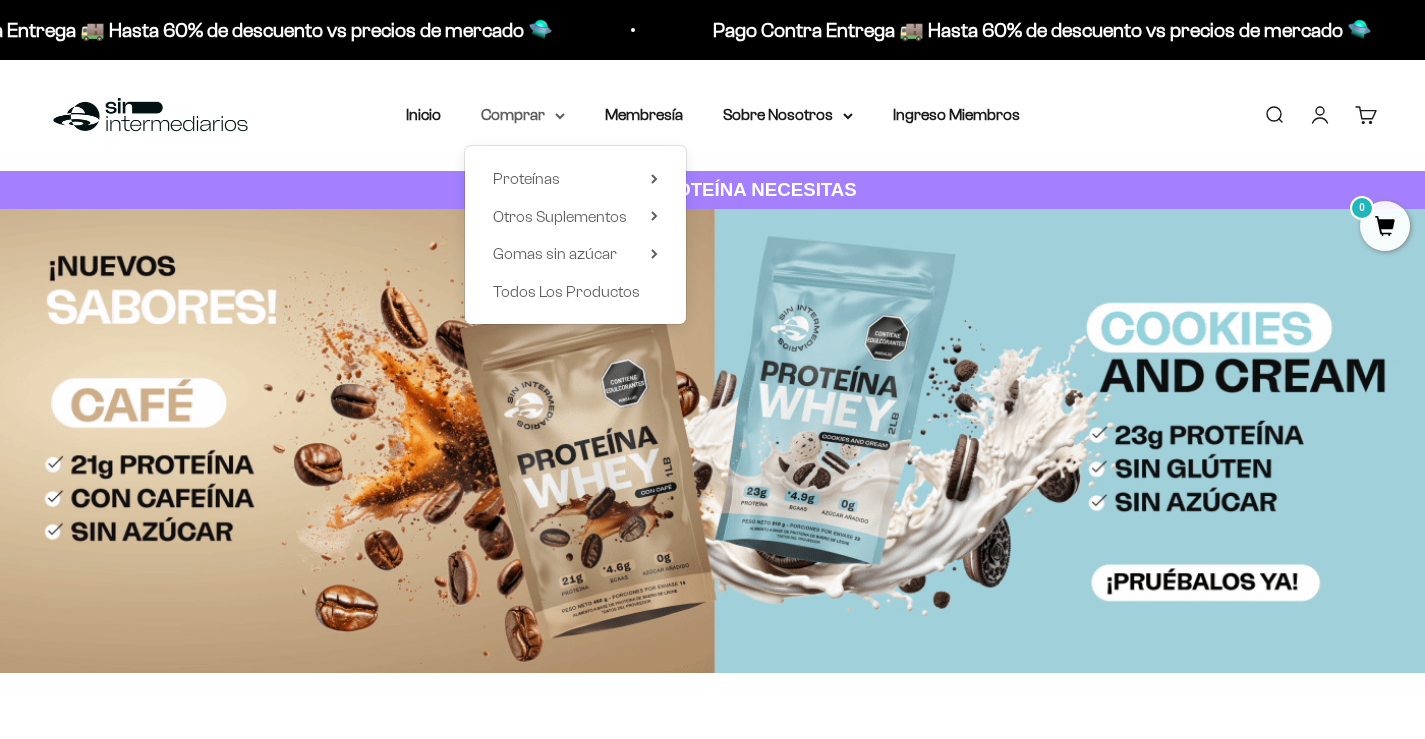 scroll, scrollTop: 0, scrollLeft: 0, axis: both 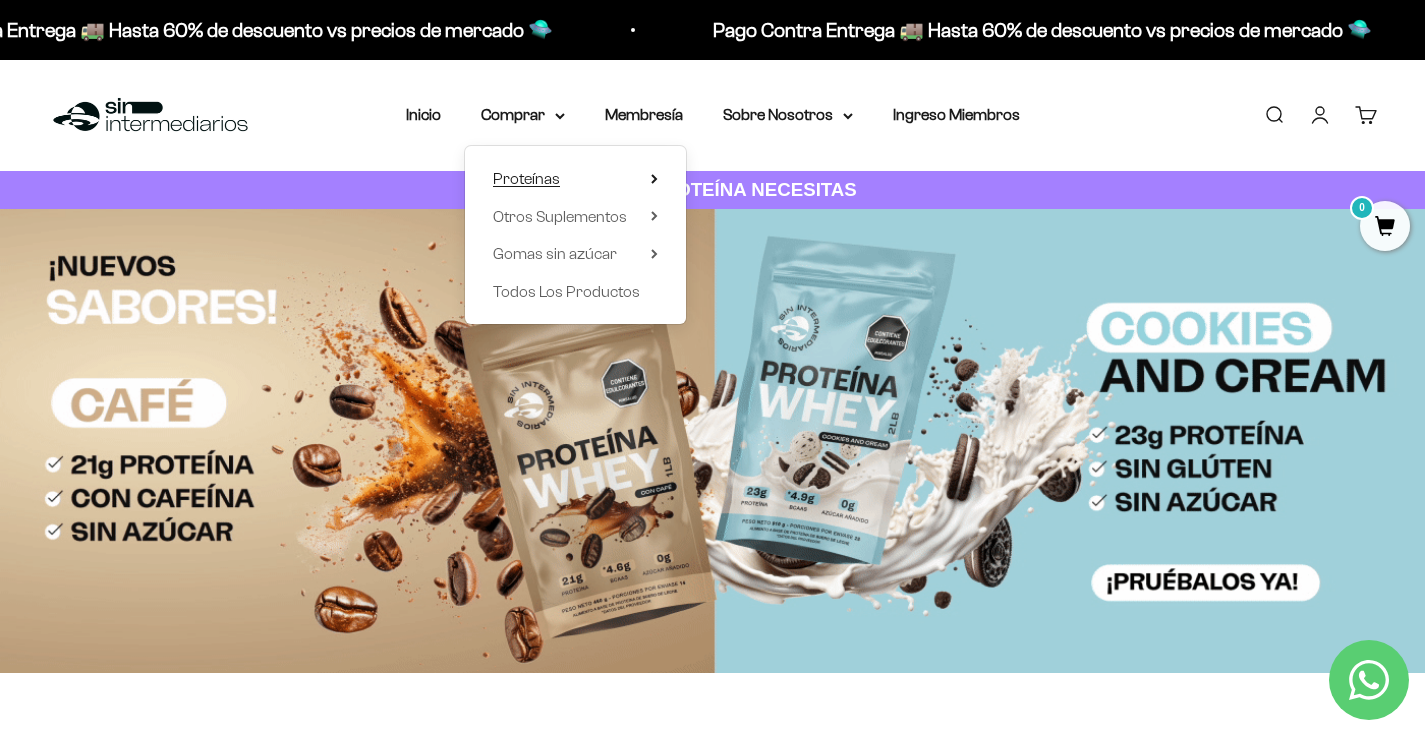 click on "Proteínas" at bounding box center (526, 178) 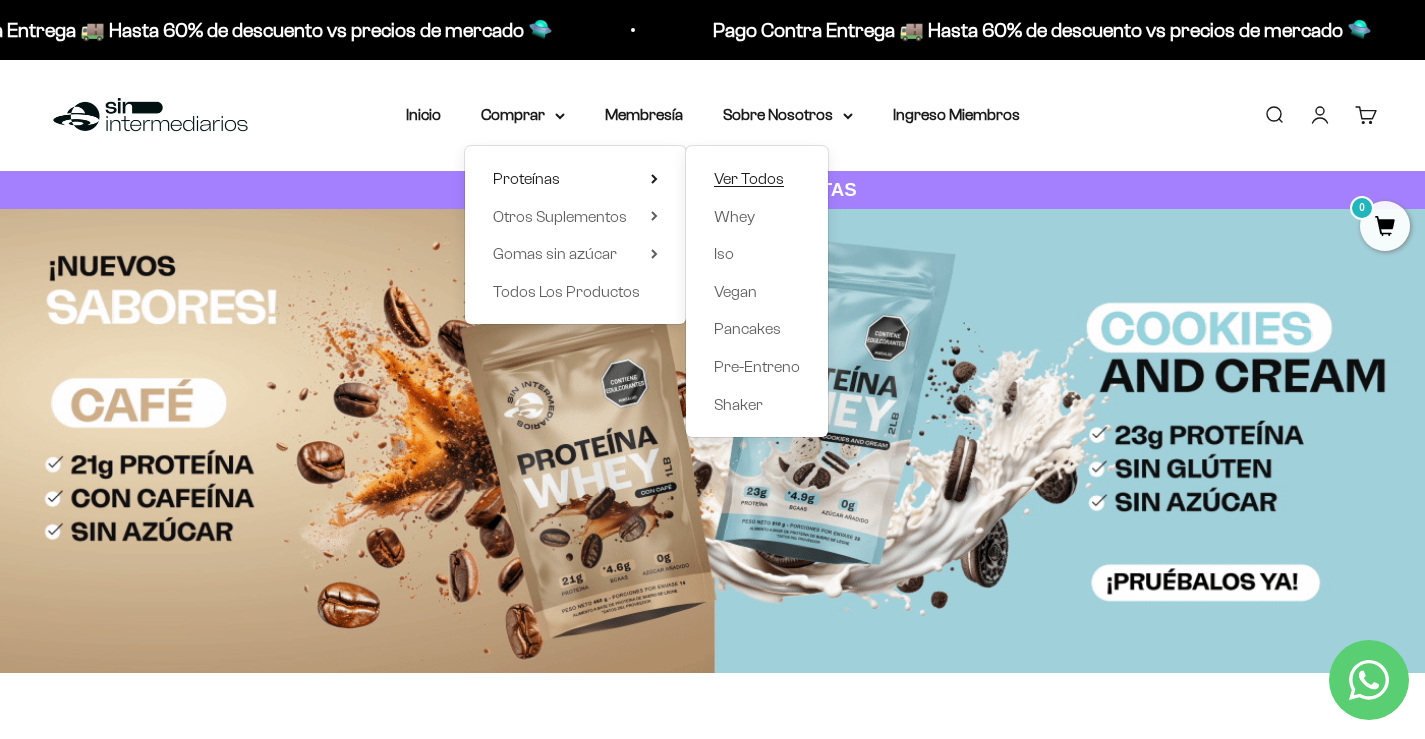 click on "Ver Todos" at bounding box center [749, 178] 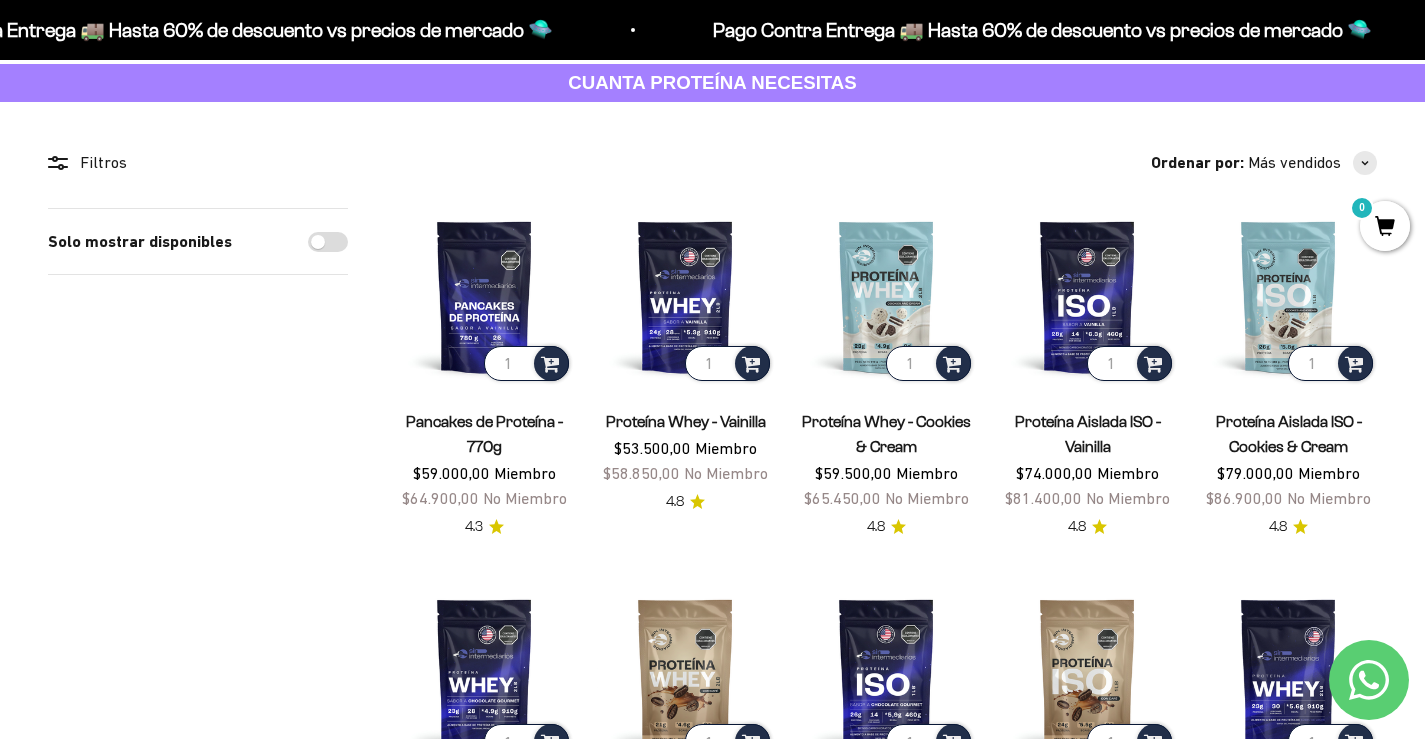 scroll, scrollTop: 133, scrollLeft: 0, axis: vertical 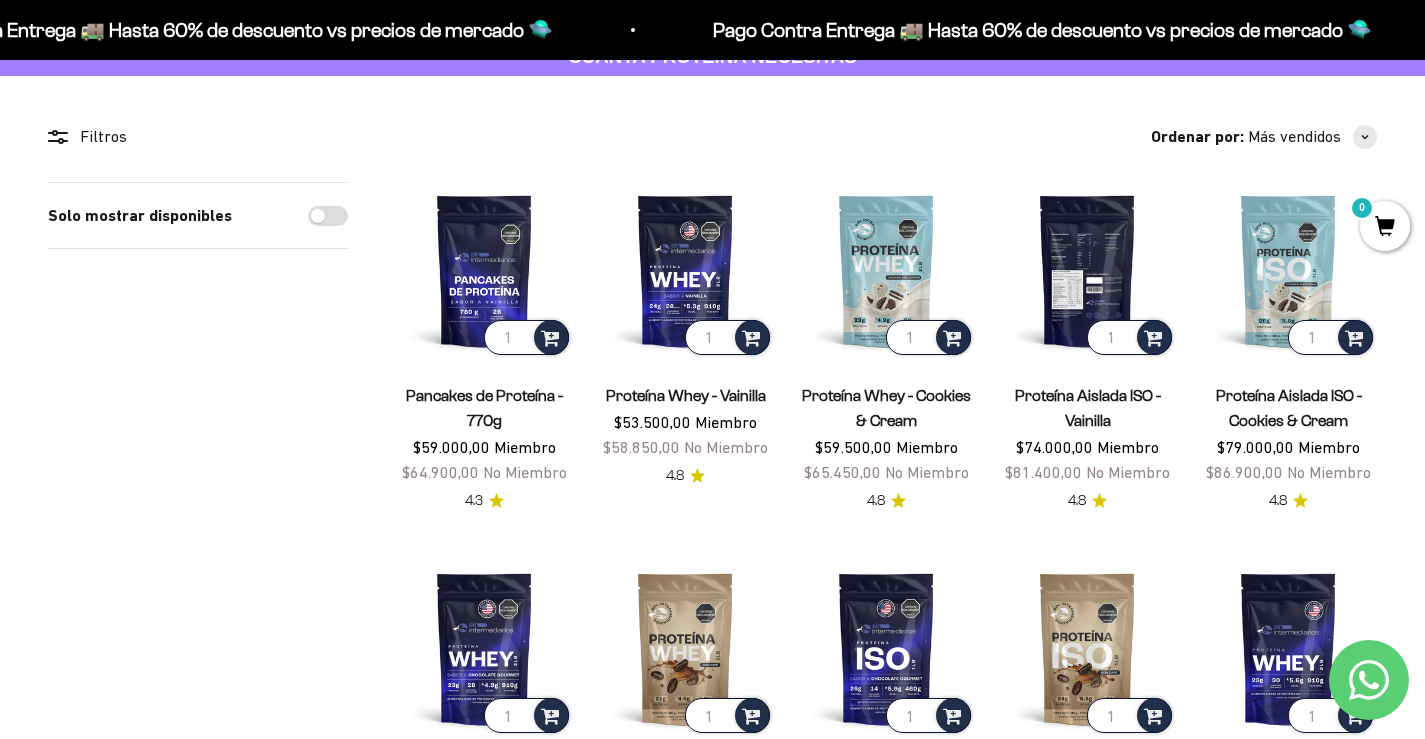 click at bounding box center (1087, 270) 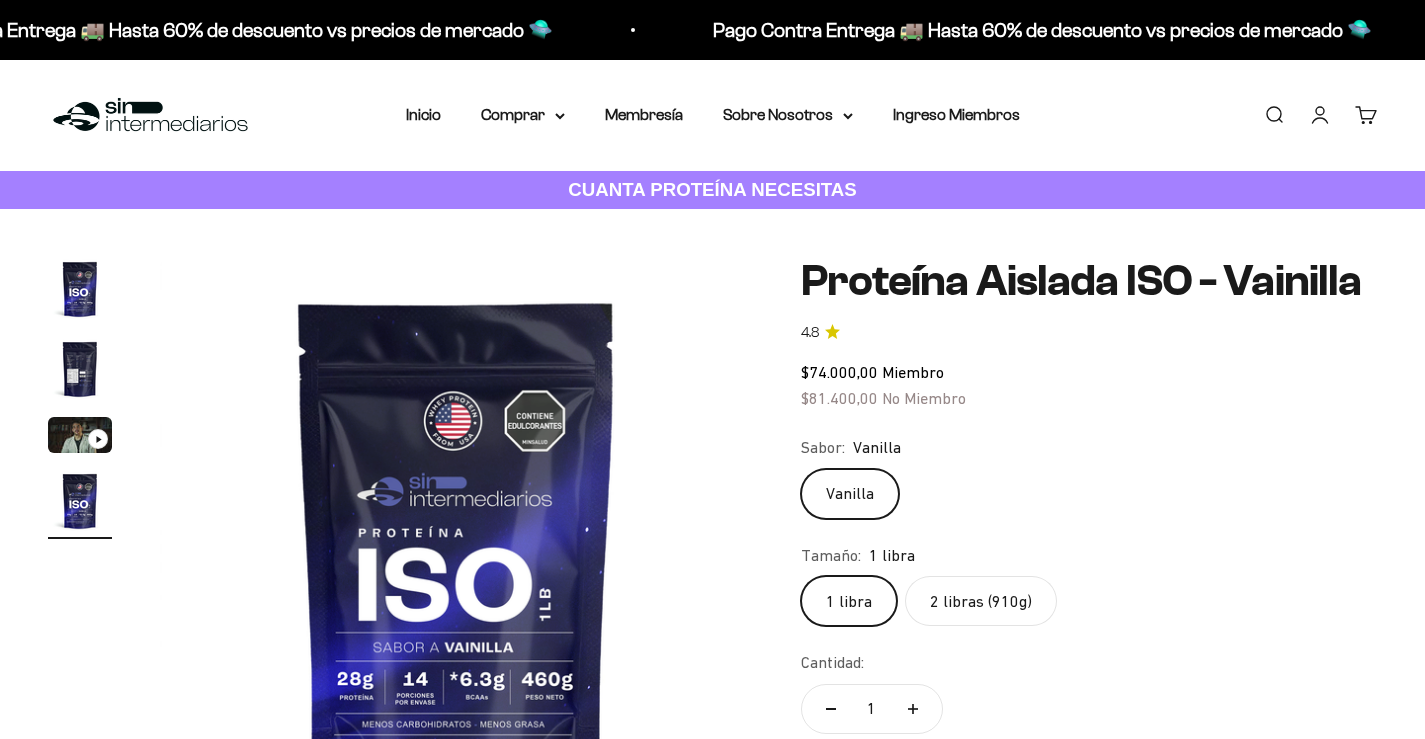 scroll, scrollTop: 265, scrollLeft: 0, axis: vertical 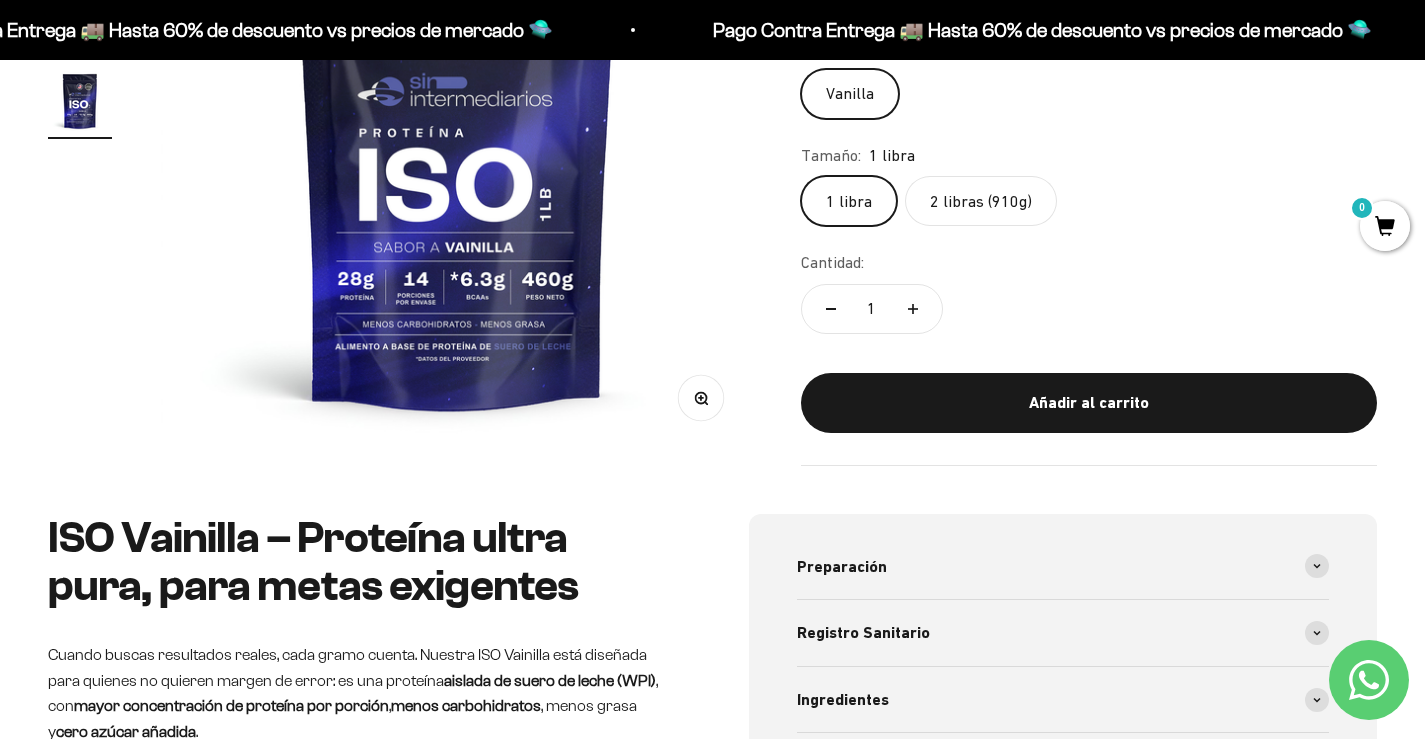 click on "2 libras (910g)" 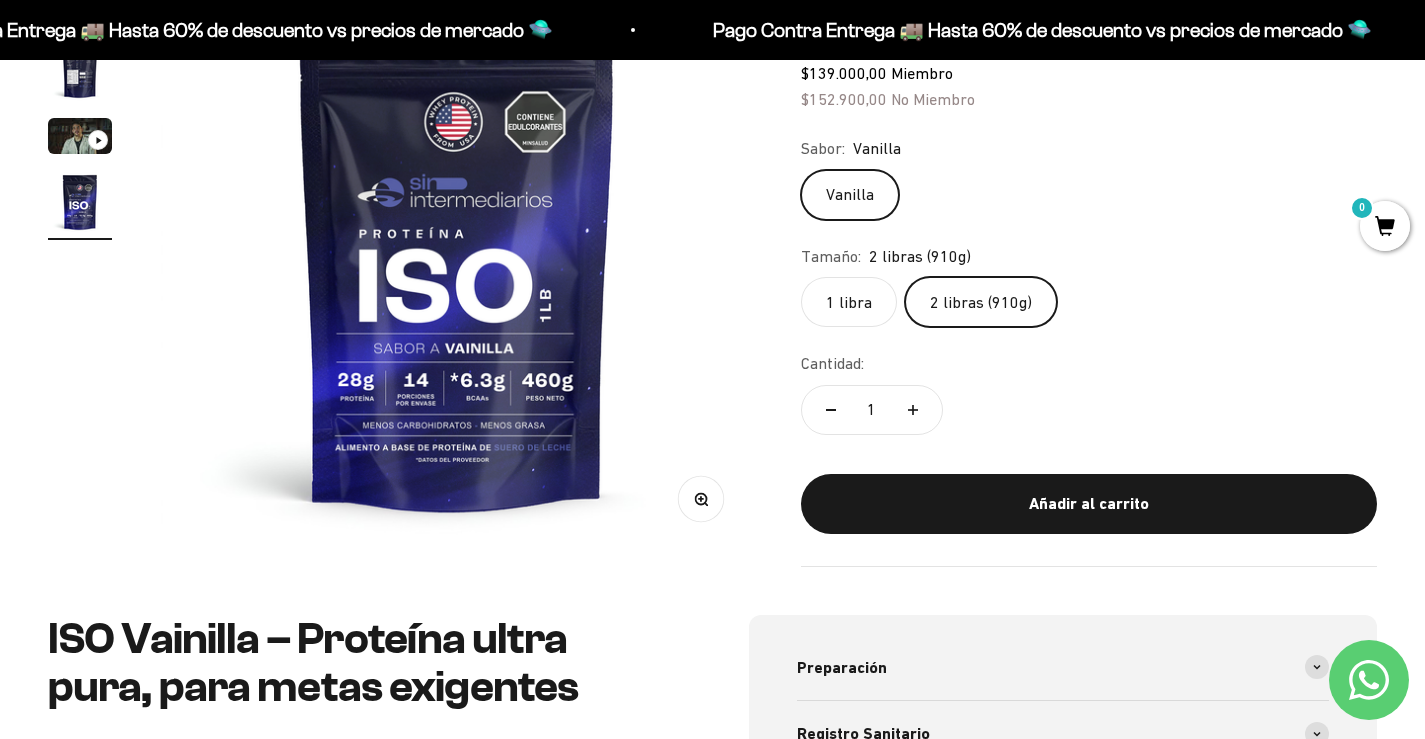scroll, scrollTop: 133, scrollLeft: 0, axis: vertical 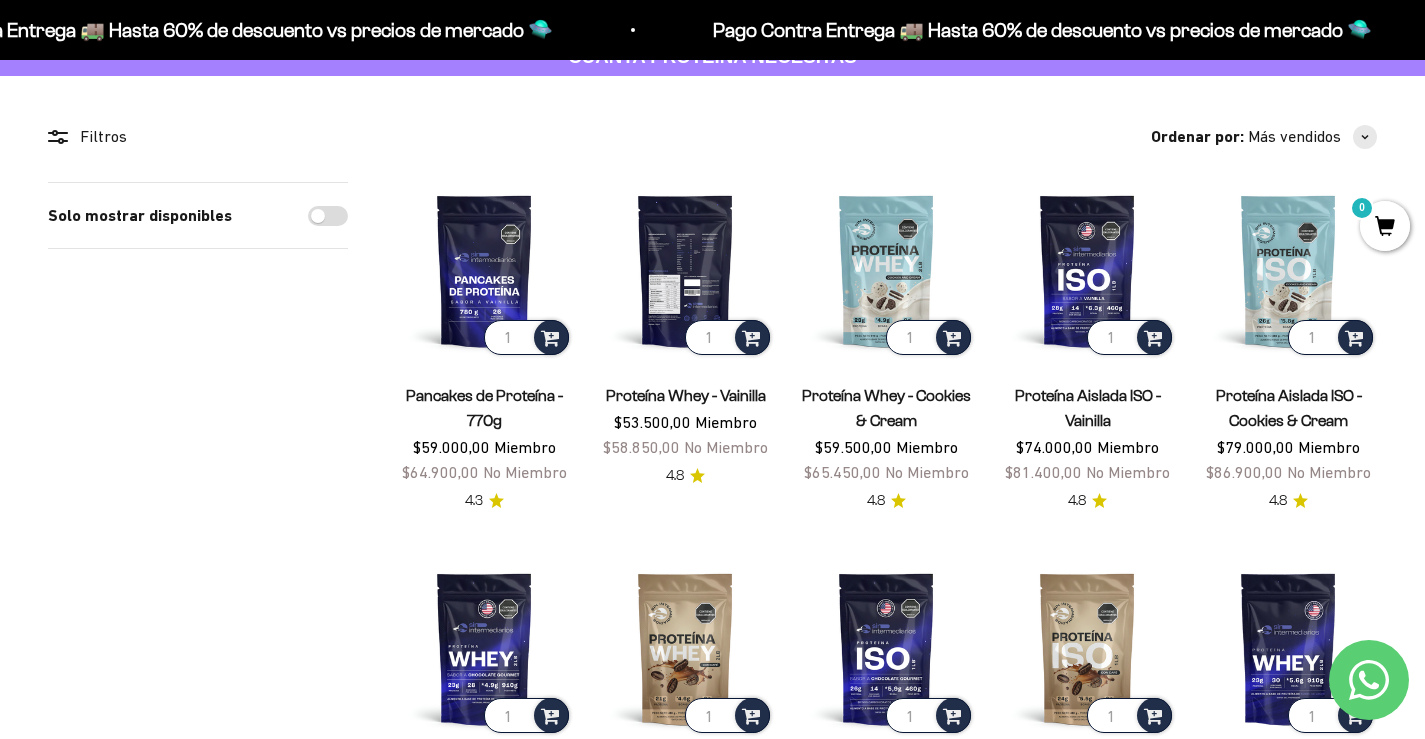 click at bounding box center [685, 270] 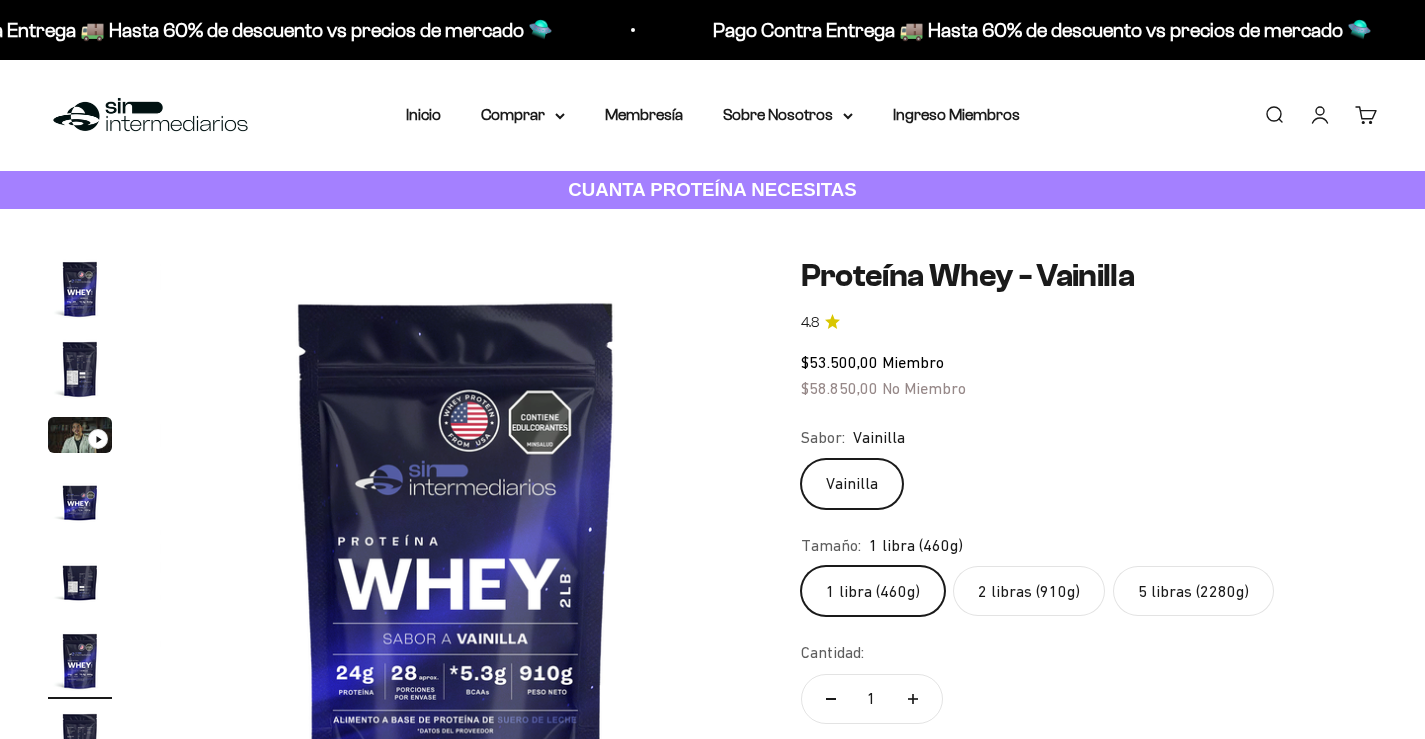 scroll, scrollTop: 0, scrollLeft: 0, axis: both 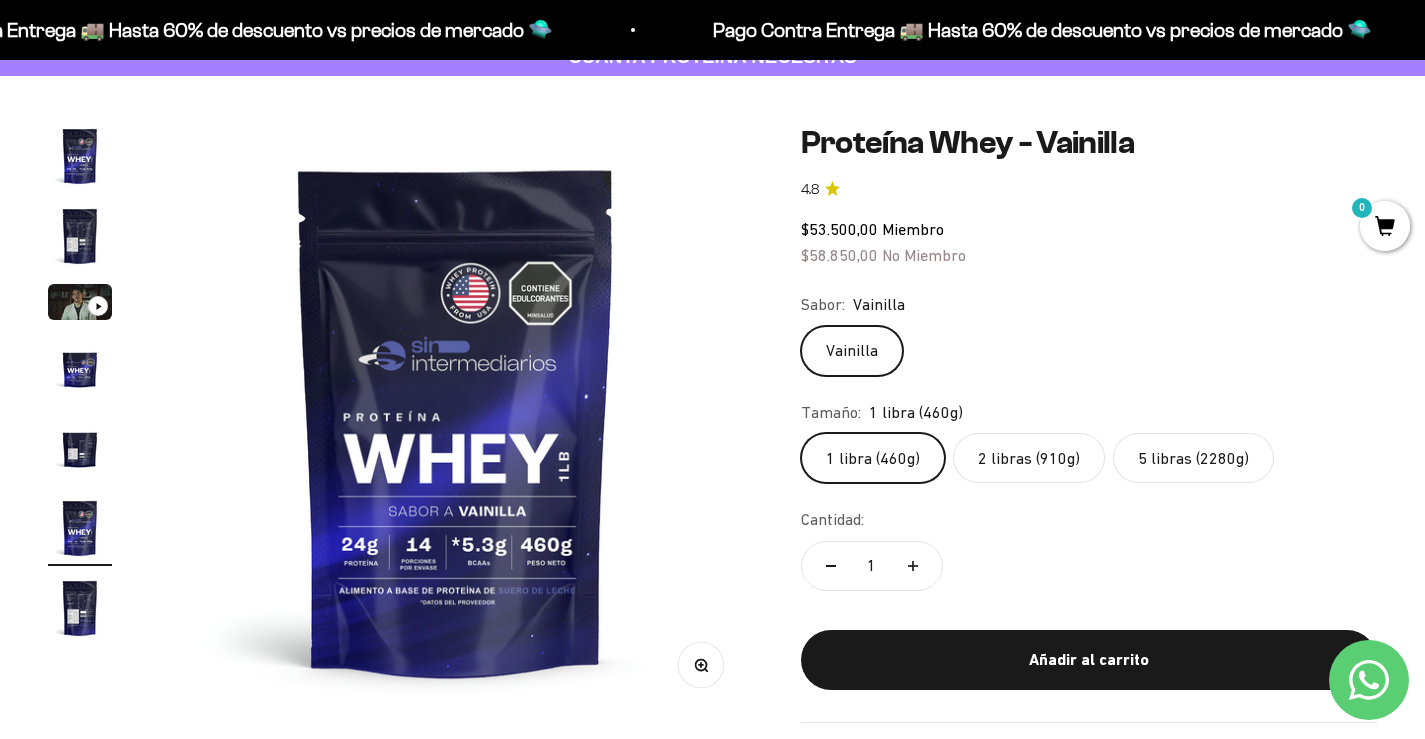 click on "1 libra (460g)" 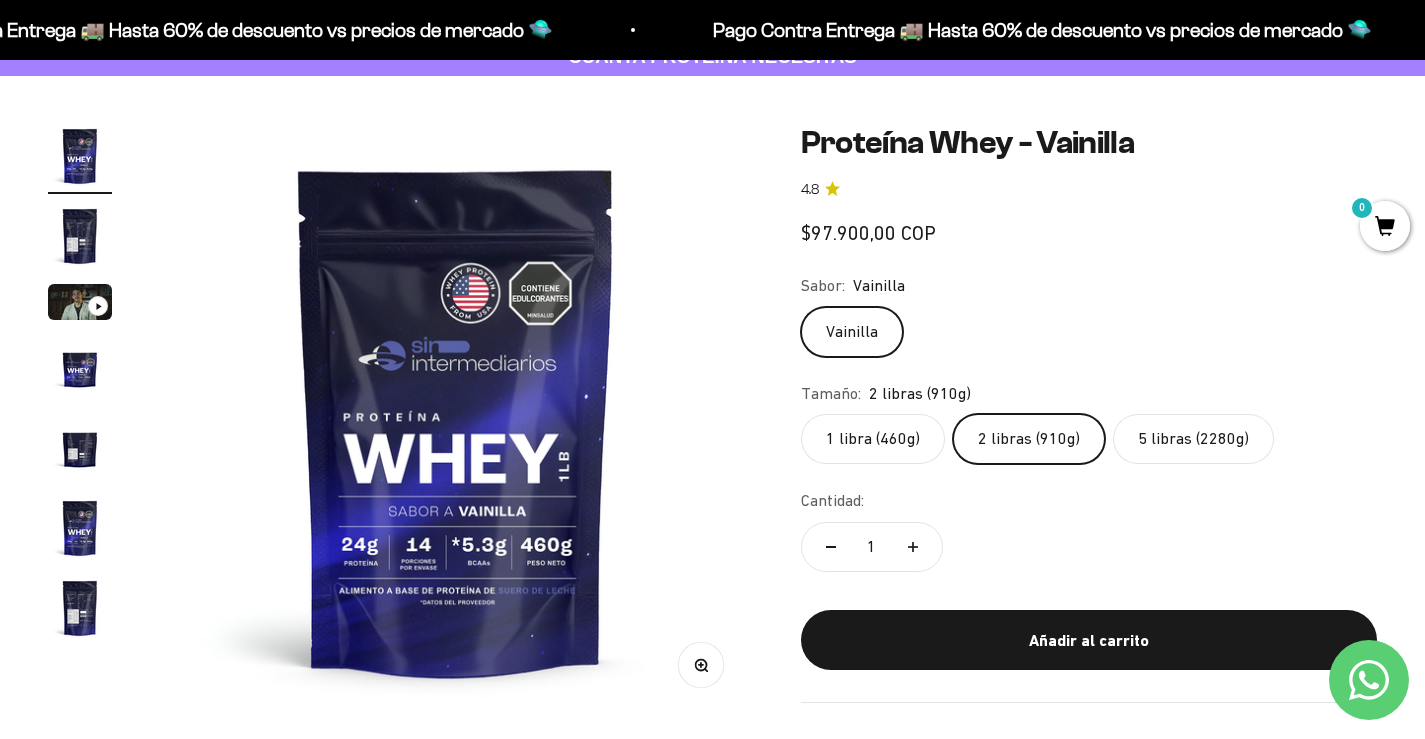 scroll, scrollTop: 0, scrollLeft: 0, axis: both 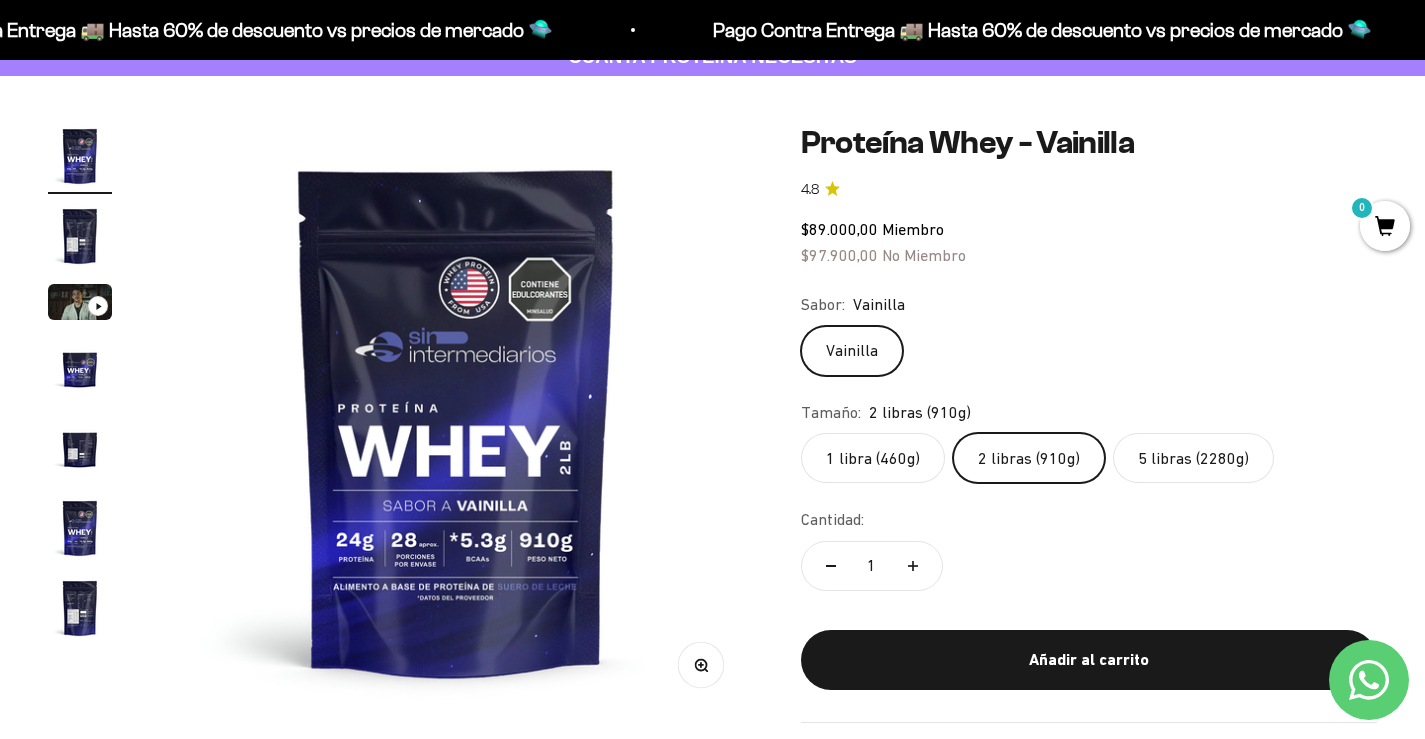 click on "5 libras (2280g)" 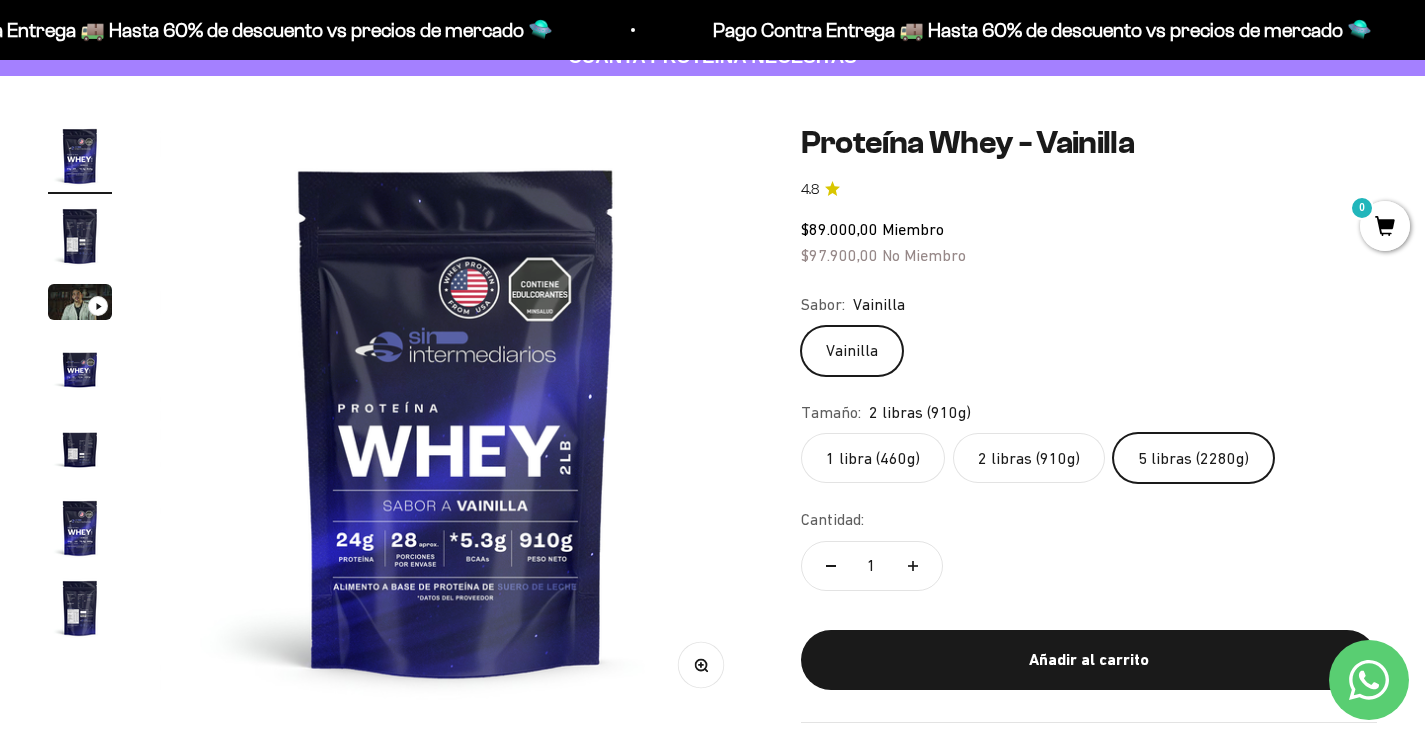 scroll, scrollTop: 0, scrollLeft: 1850, axis: horizontal 